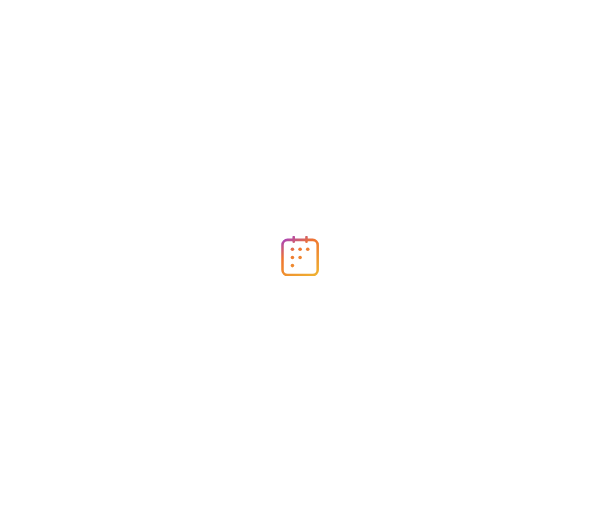 scroll, scrollTop: 0, scrollLeft: 0, axis: both 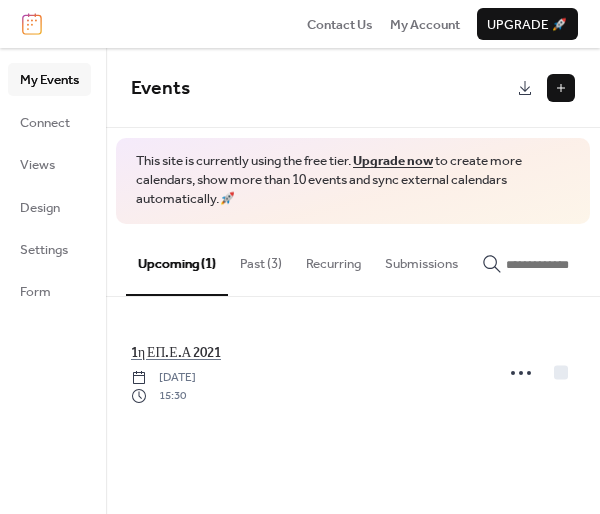 click on "Past  (3)" at bounding box center [261, 259] 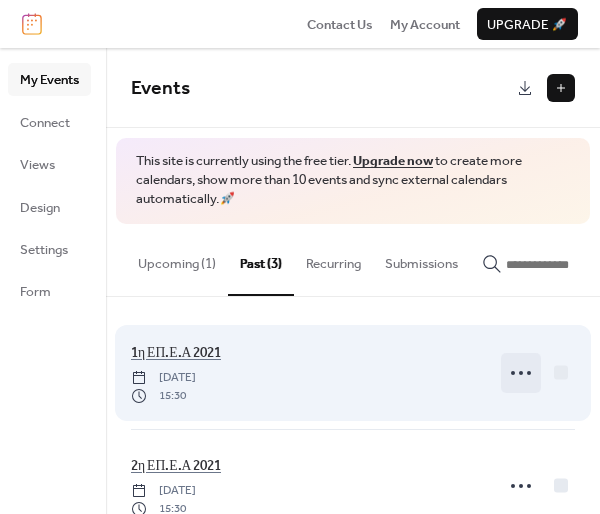 click 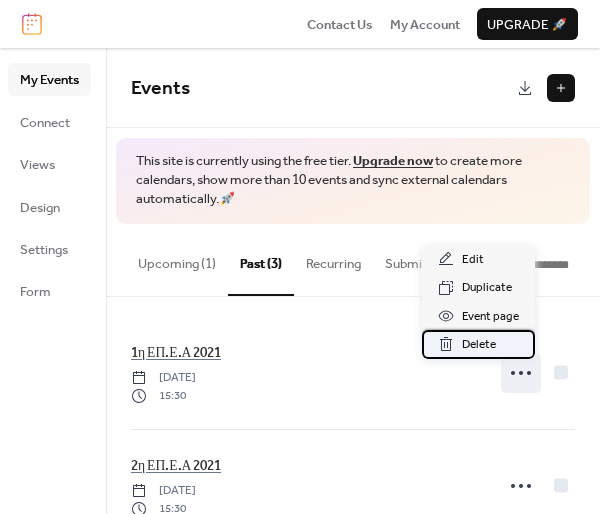 click on "Delete" at bounding box center [478, 344] 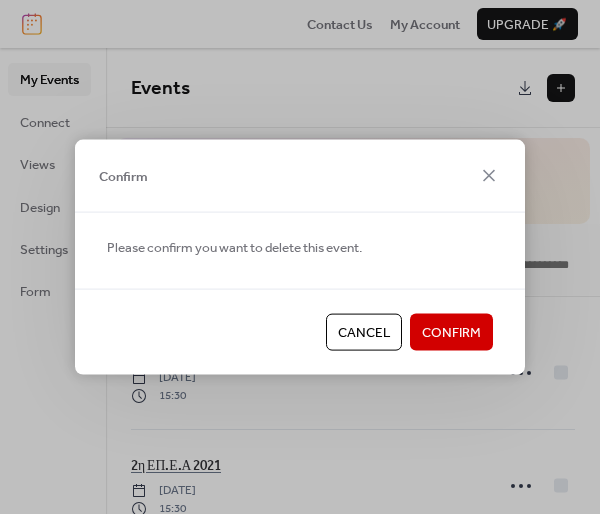 click on "Cancel Confirm" at bounding box center [300, 331] 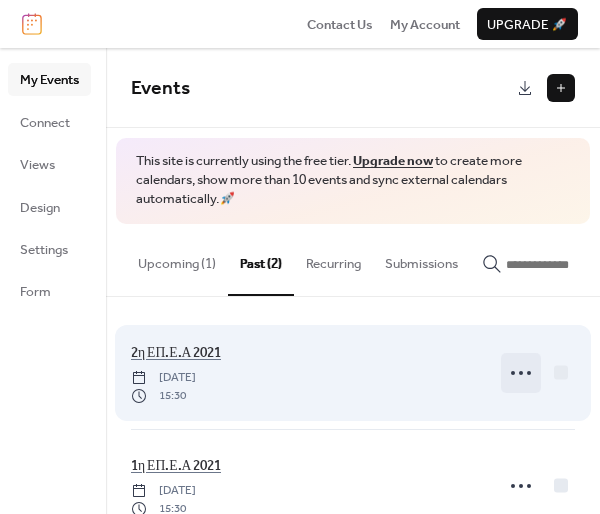 click 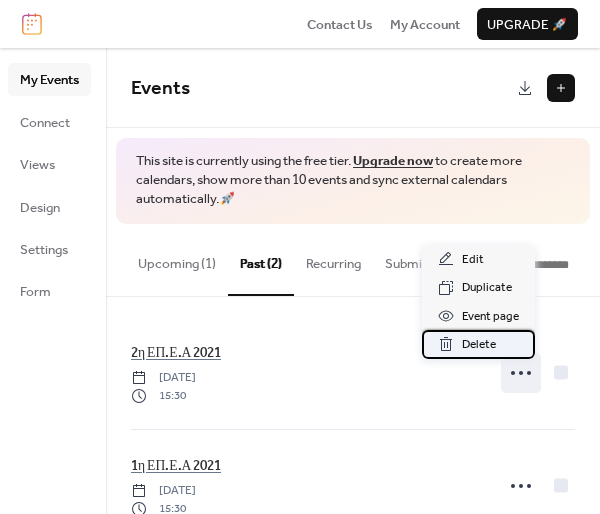 click on "Delete" at bounding box center [479, 345] 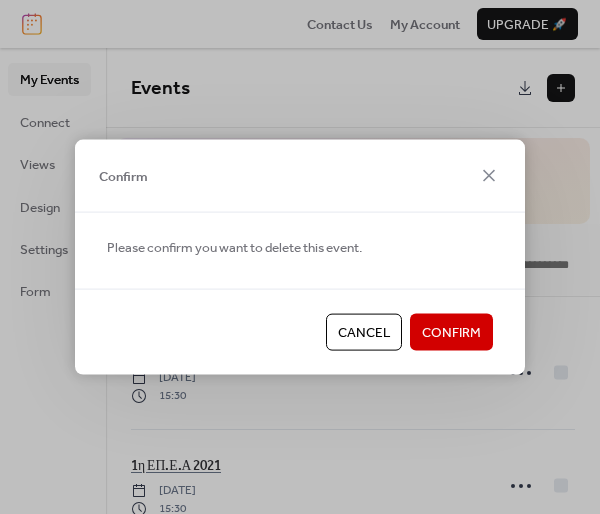 click on "Confirm" at bounding box center [451, 333] 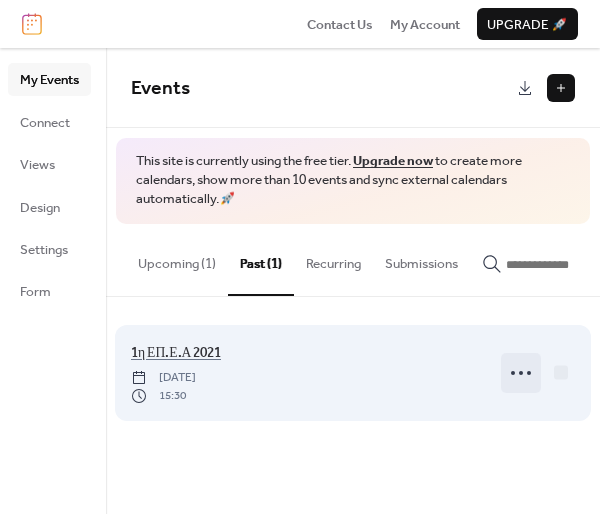 click 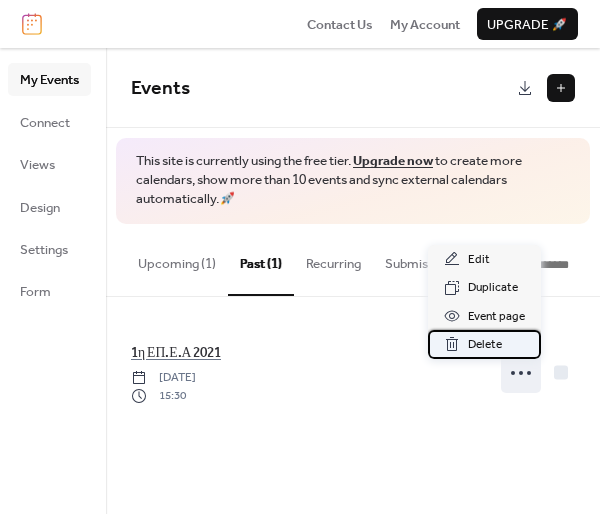click on "Delete" at bounding box center [485, 345] 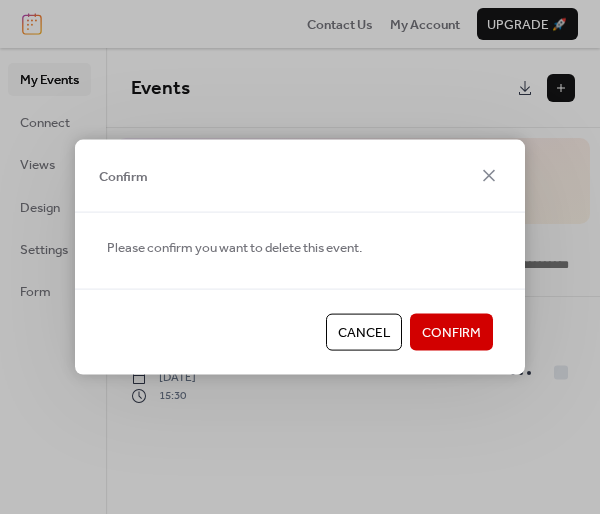 click on "Confirm" at bounding box center (451, 333) 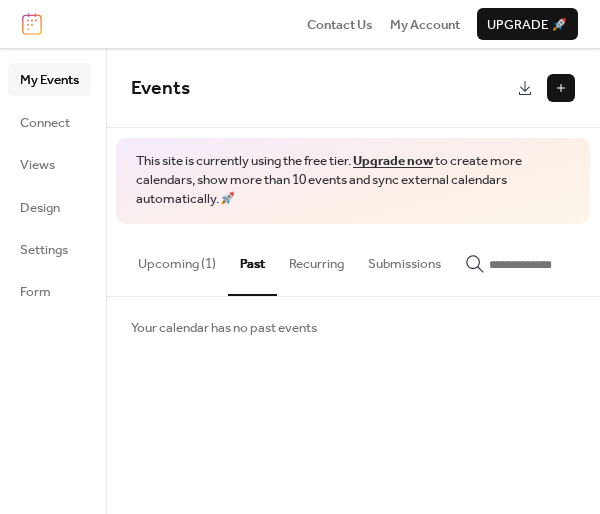 click on "Upcoming  (1)" at bounding box center [177, 259] 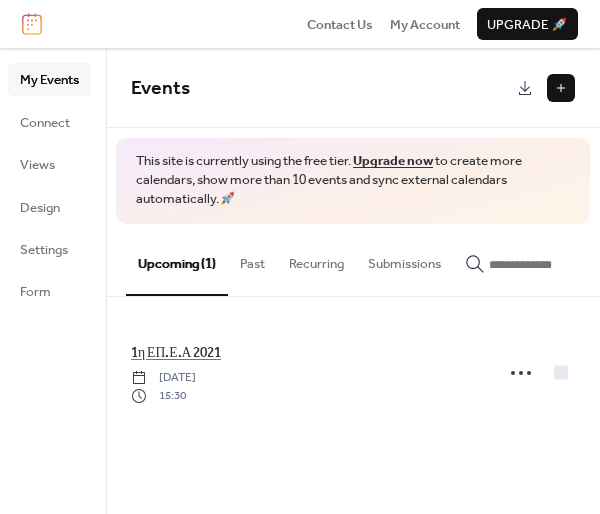 click at bounding box center (561, 88) 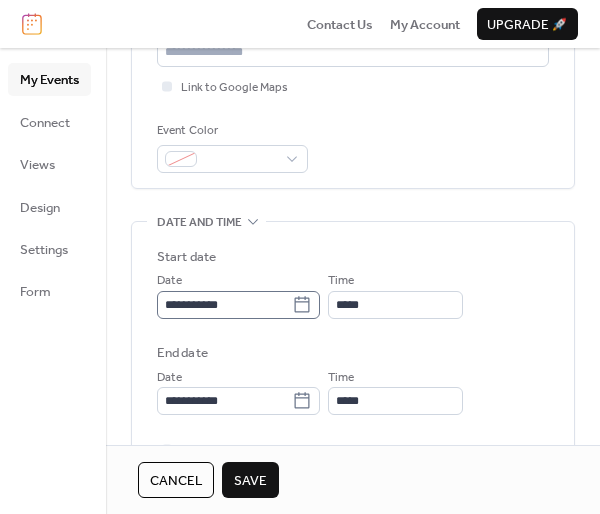scroll, scrollTop: 466, scrollLeft: 0, axis: vertical 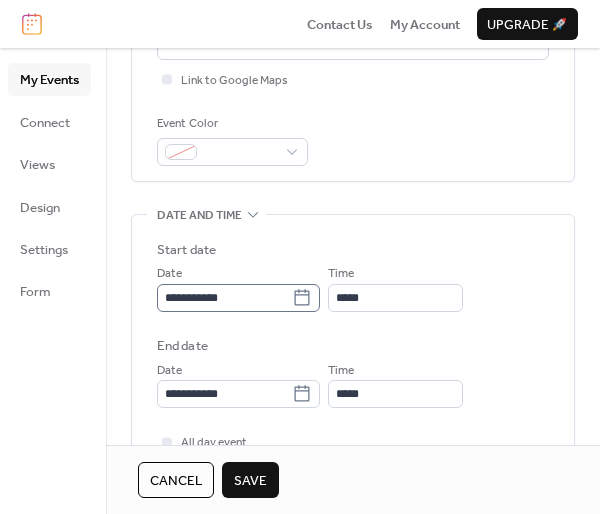 type on "**********" 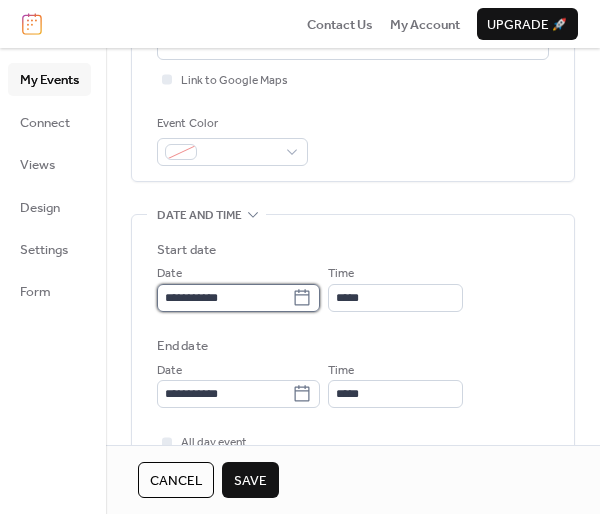 click on "**********" at bounding box center (224, 298) 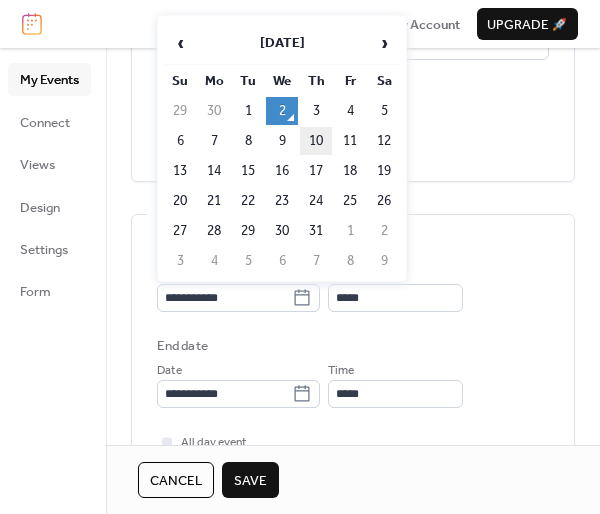 click on "10" at bounding box center (316, 141) 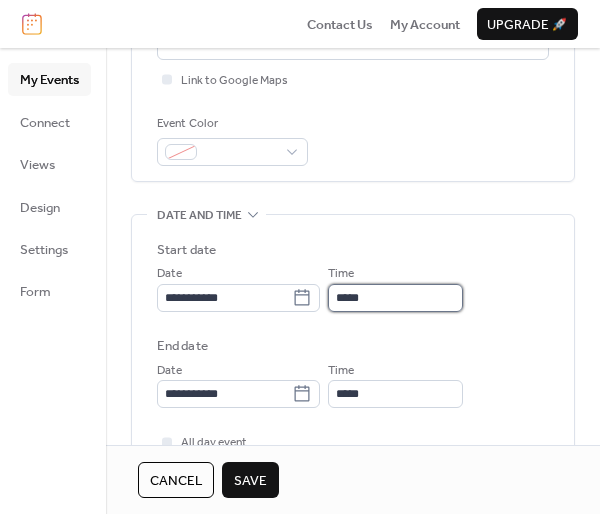 click on "*****" at bounding box center [395, 298] 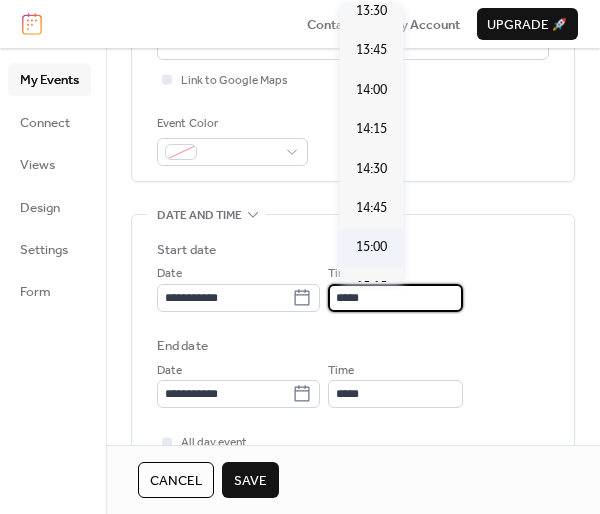 scroll, scrollTop: 2374, scrollLeft: 0, axis: vertical 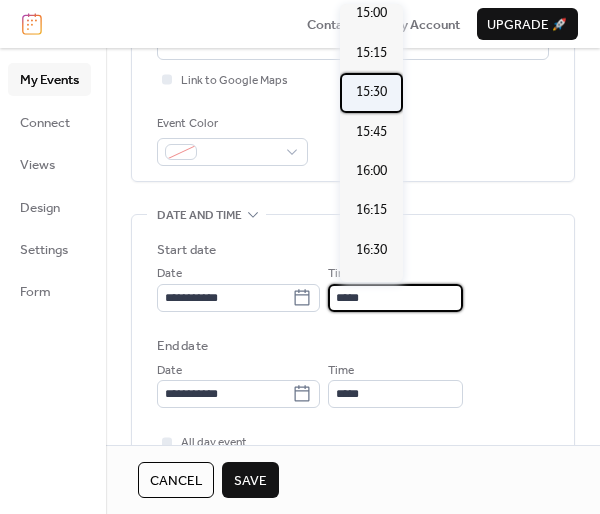 click on "15:30" at bounding box center [371, 92] 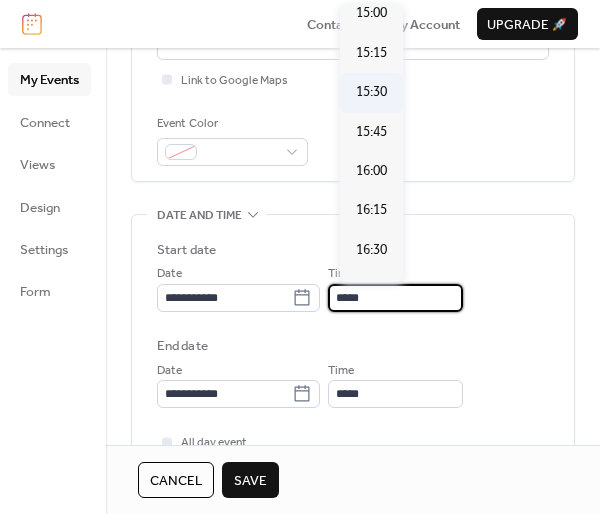 type on "*****" 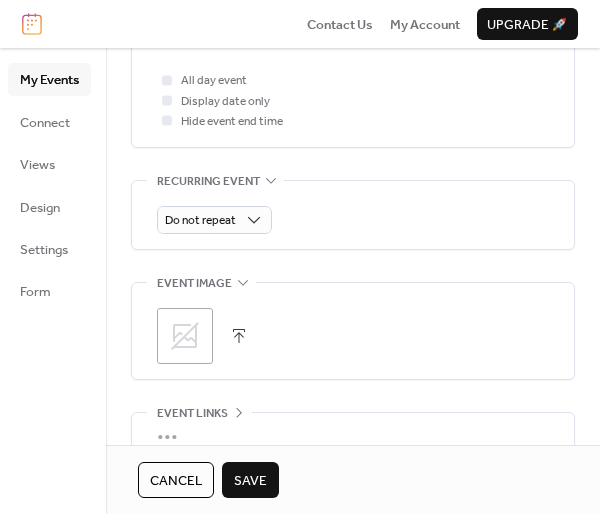 scroll, scrollTop: 933, scrollLeft: 0, axis: vertical 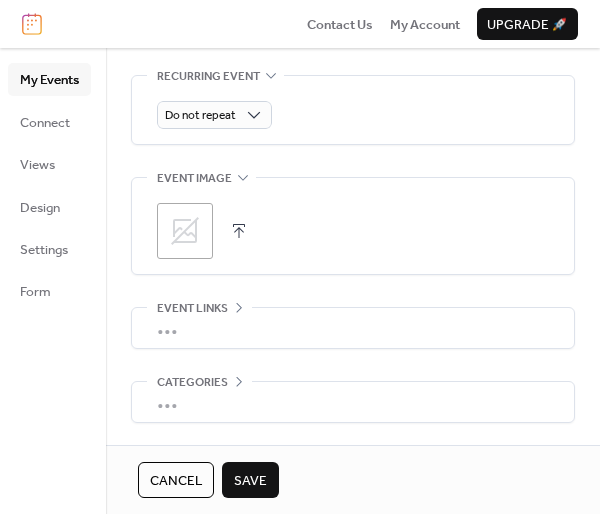 click on "Save" at bounding box center [250, 481] 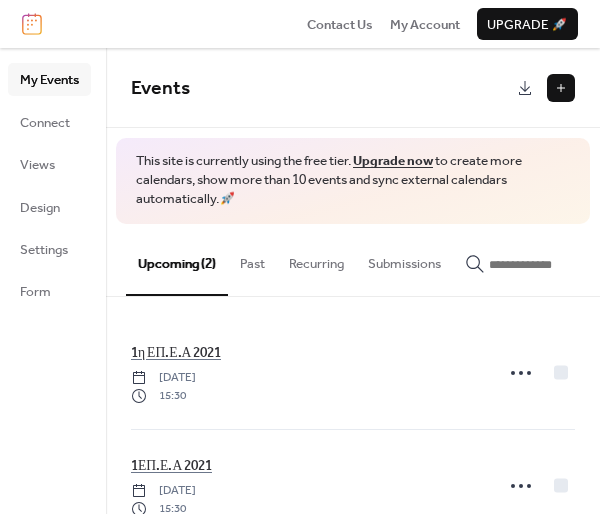 click at bounding box center [561, 88] 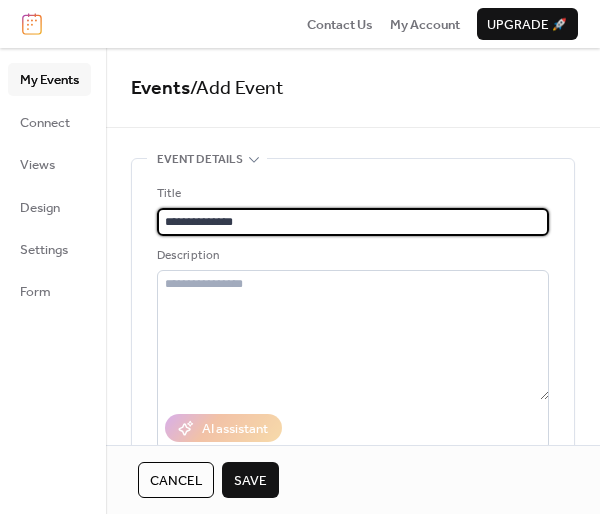 scroll, scrollTop: 0, scrollLeft: 0, axis: both 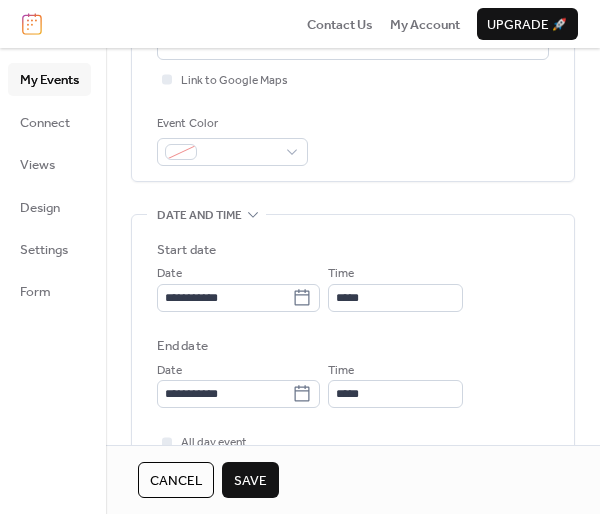 type on "**********" 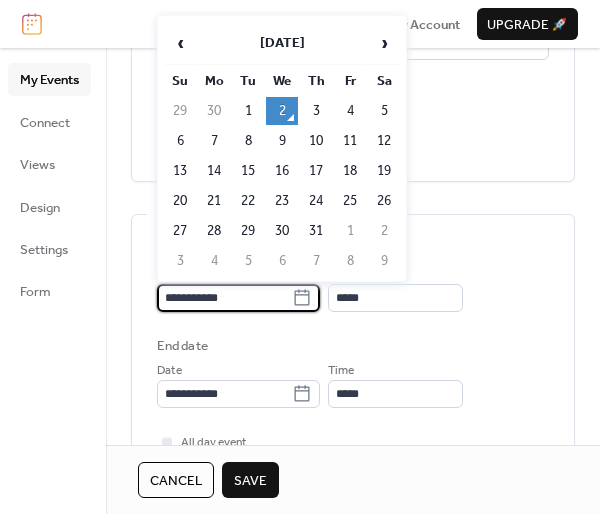click on "**********" at bounding box center [224, 298] 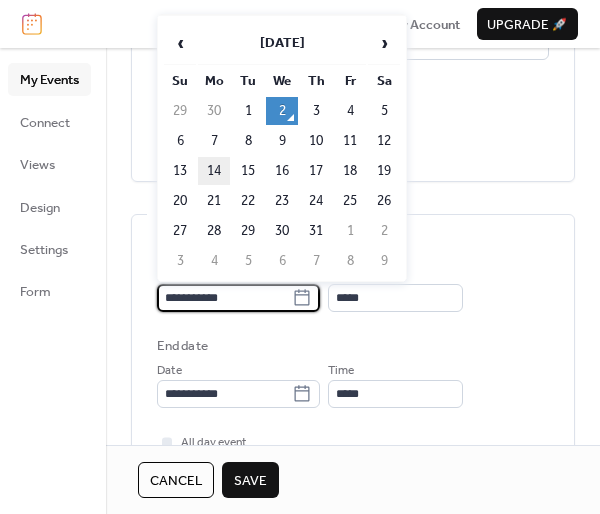 click on "14" at bounding box center [214, 171] 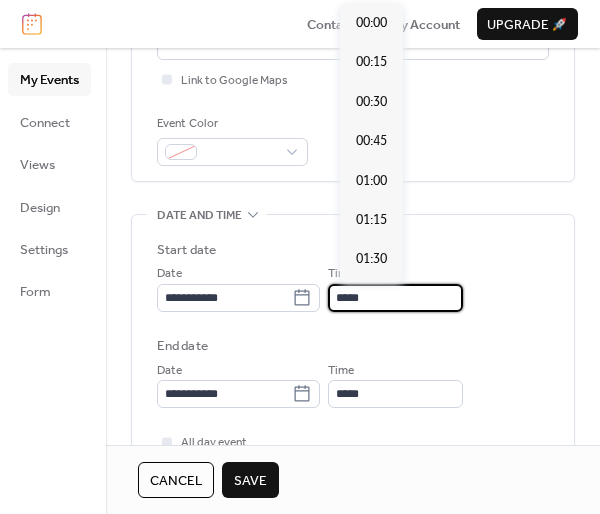 click on "*****" at bounding box center (395, 298) 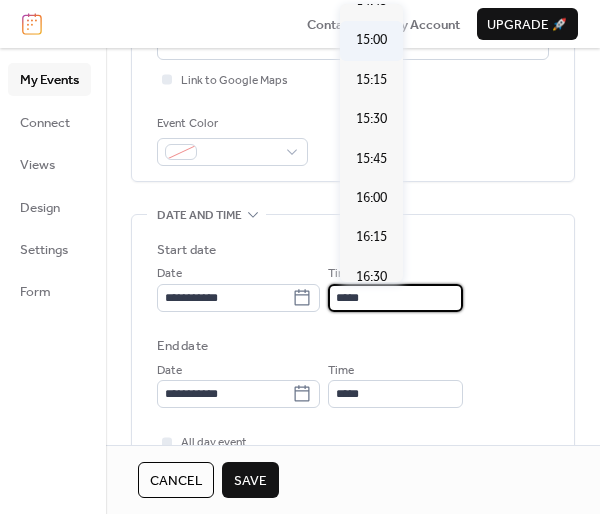 scroll, scrollTop: 2374, scrollLeft: 0, axis: vertical 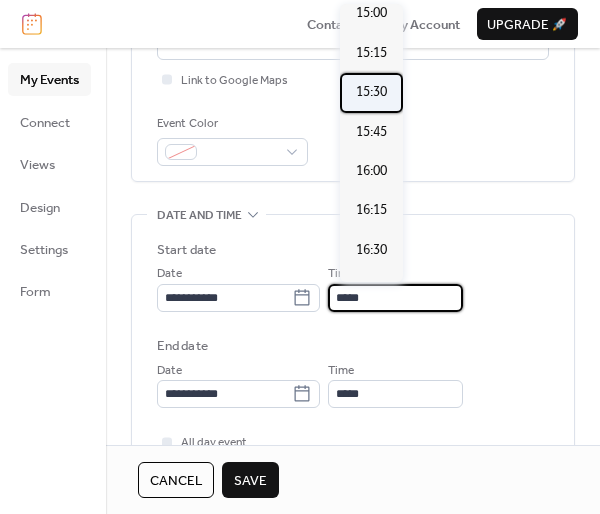 click on "15:30" at bounding box center [371, 92] 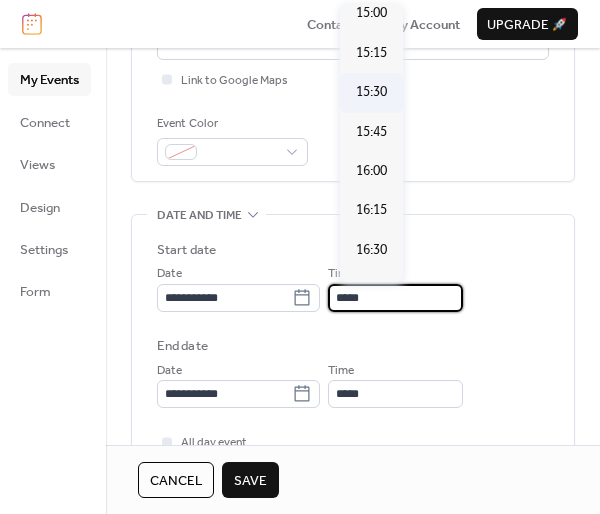 type on "*****" 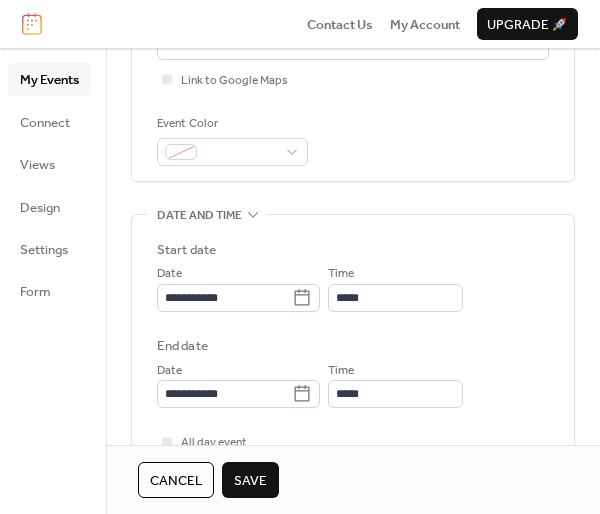 click on "Save" at bounding box center [250, 481] 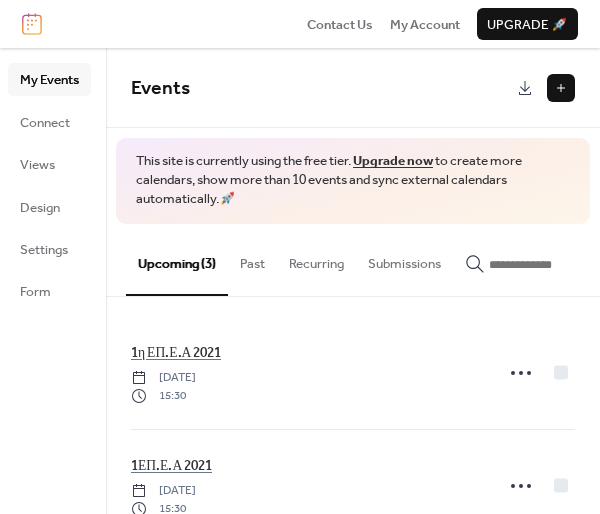 click at bounding box center (561, 88) 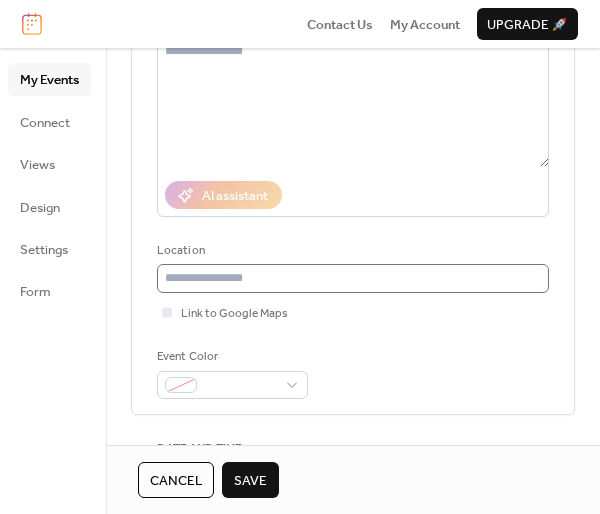 scroll, scrollTop: 466, scrollLeft: 0, axis: vertical 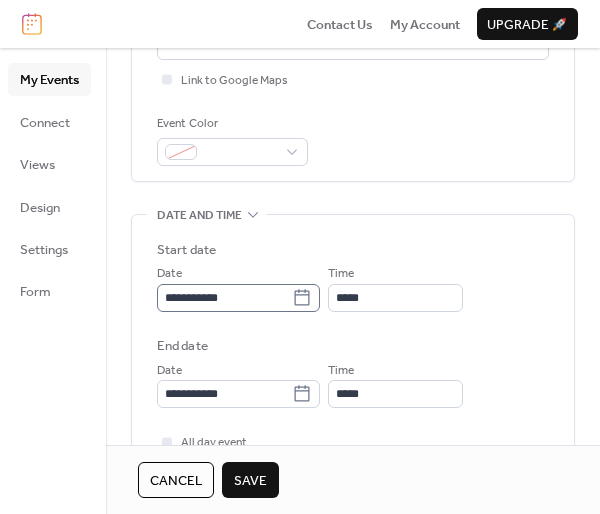 type on "**********" 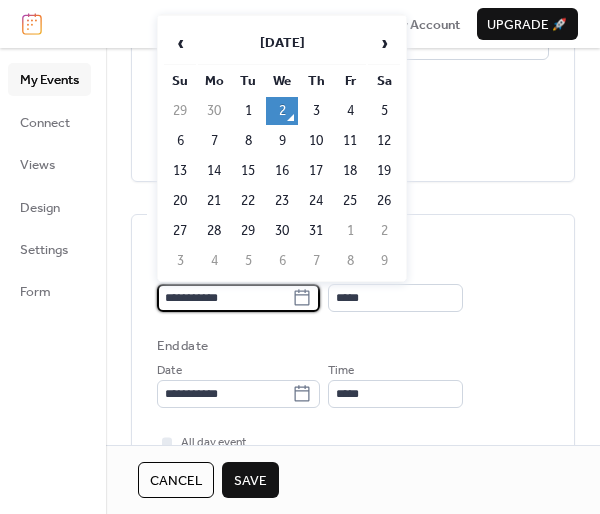 click on "**********" at bounding box center (224, 298) 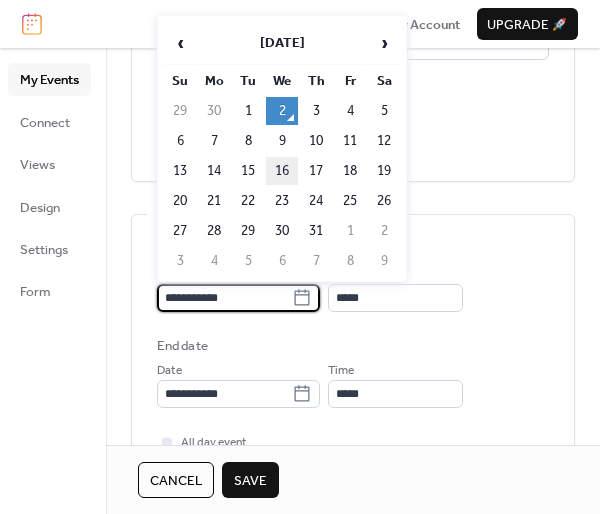 click on "16" at bounding box center (282, 171) 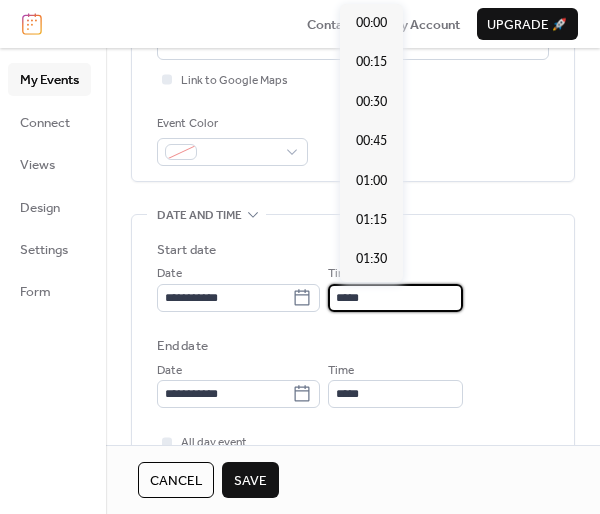 click on "*****" at bounding box center (395, 298) 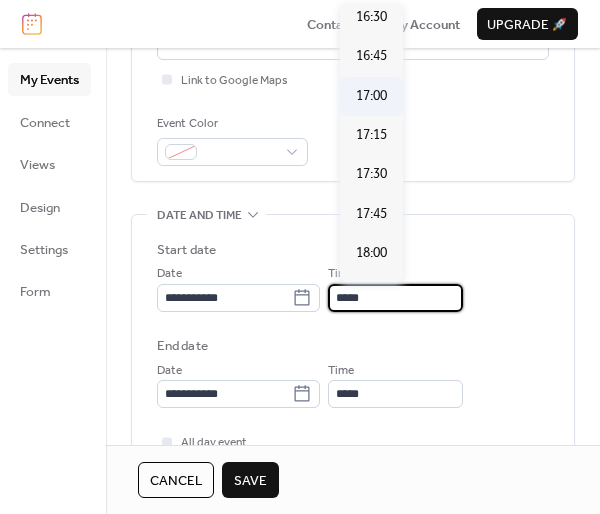 scroll, scrollTop: 2374, scrollLeft: 0, axis: vertical 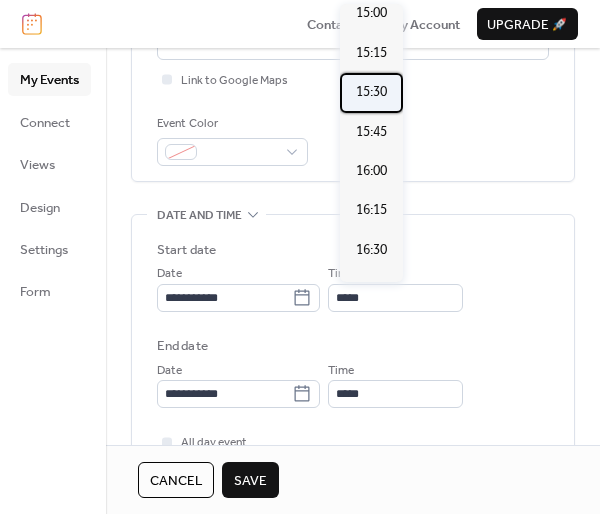 click on "15:30" at bounding box center (371, 92) 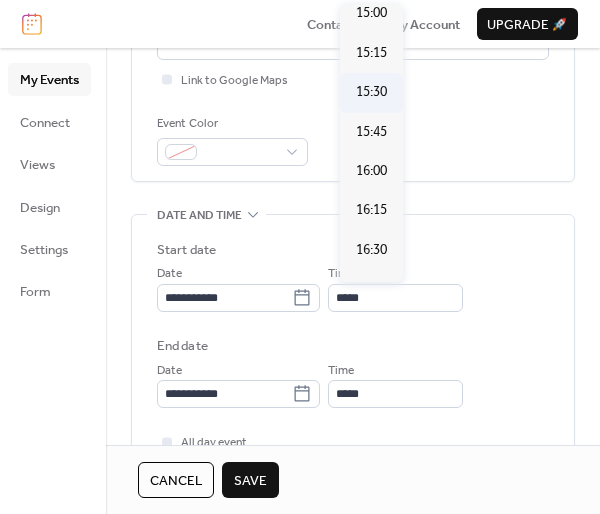 type on "*****" 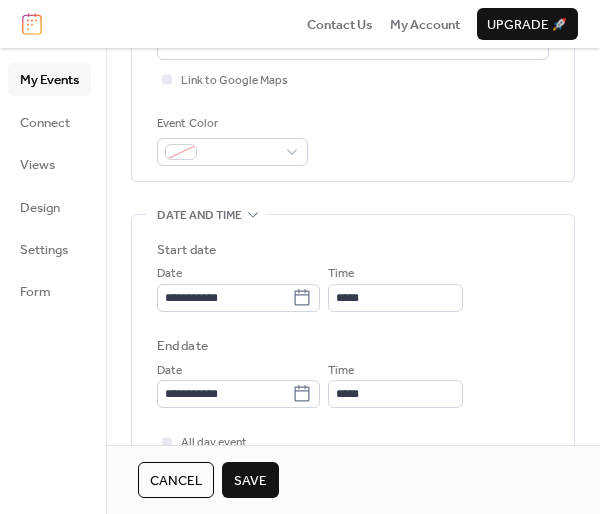 click on "Save" at bounding box center [250, 481] 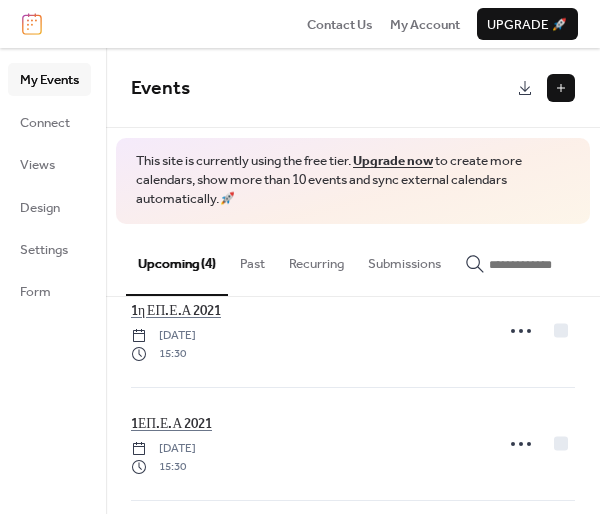 scroll, scrollTop: 0, scrollLeft: 0, axis: both 